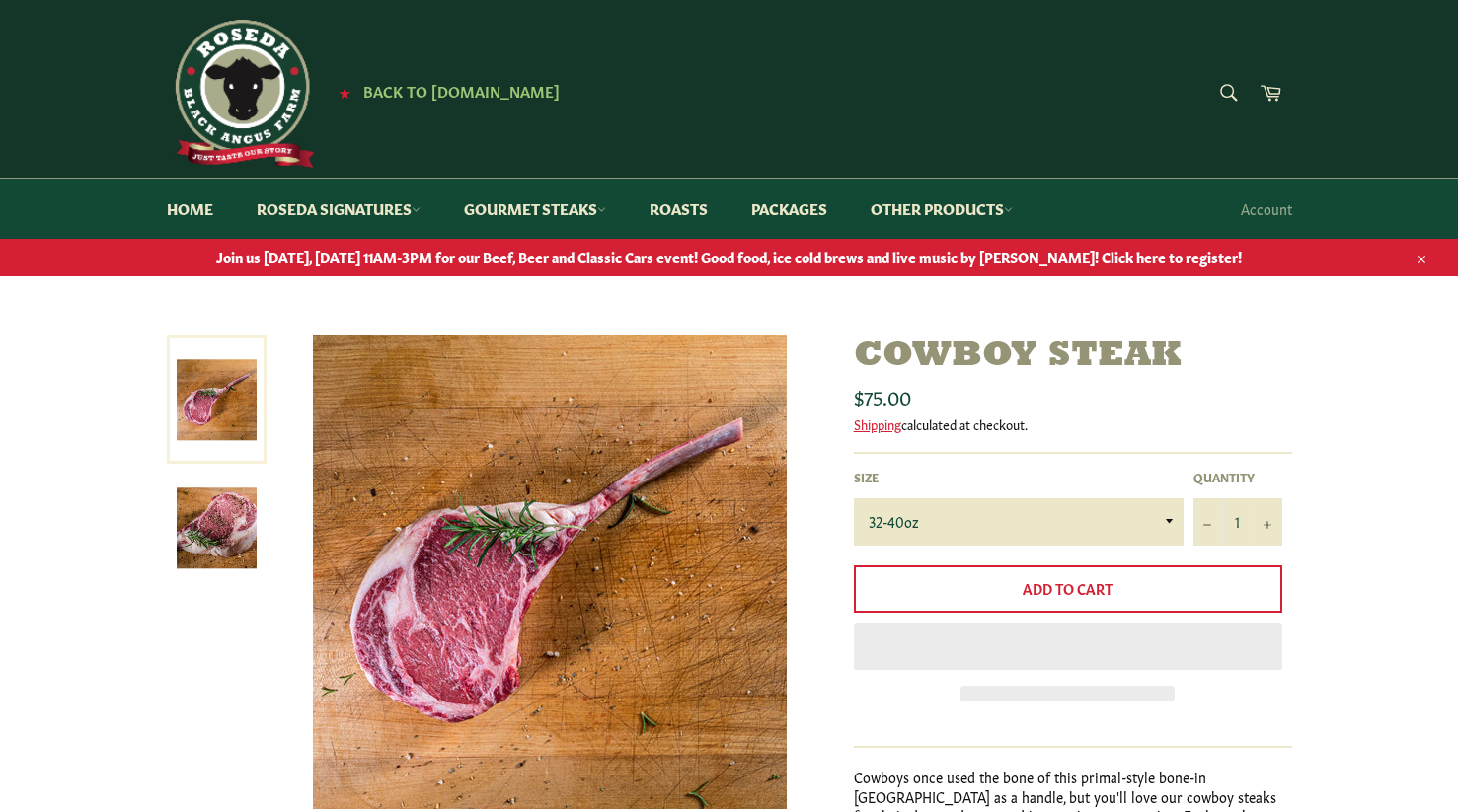 scroll, scrollTop: 0, scrollLeft: 0, axis: both 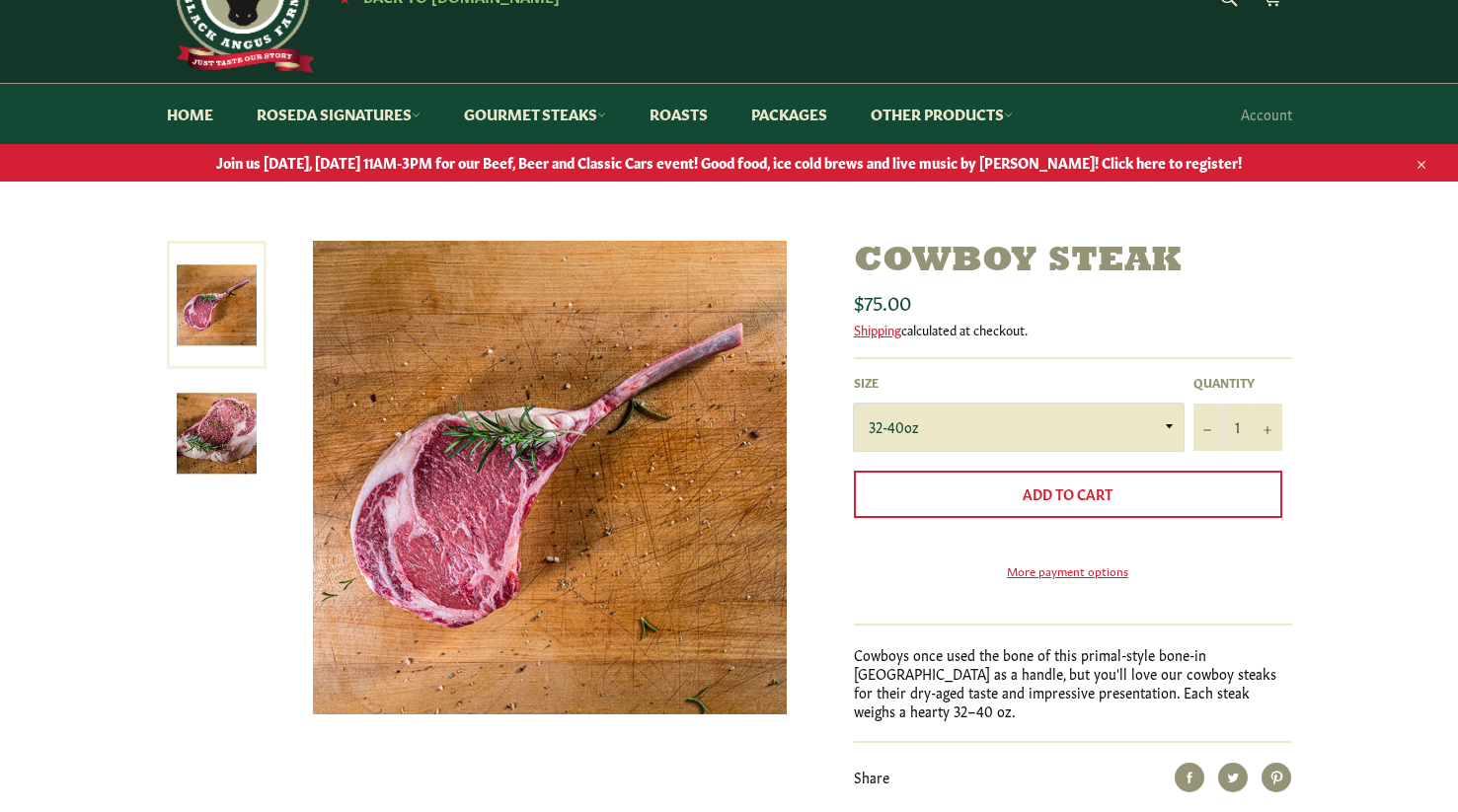 click on "32-40oz" at bounding box center [1019, 427] 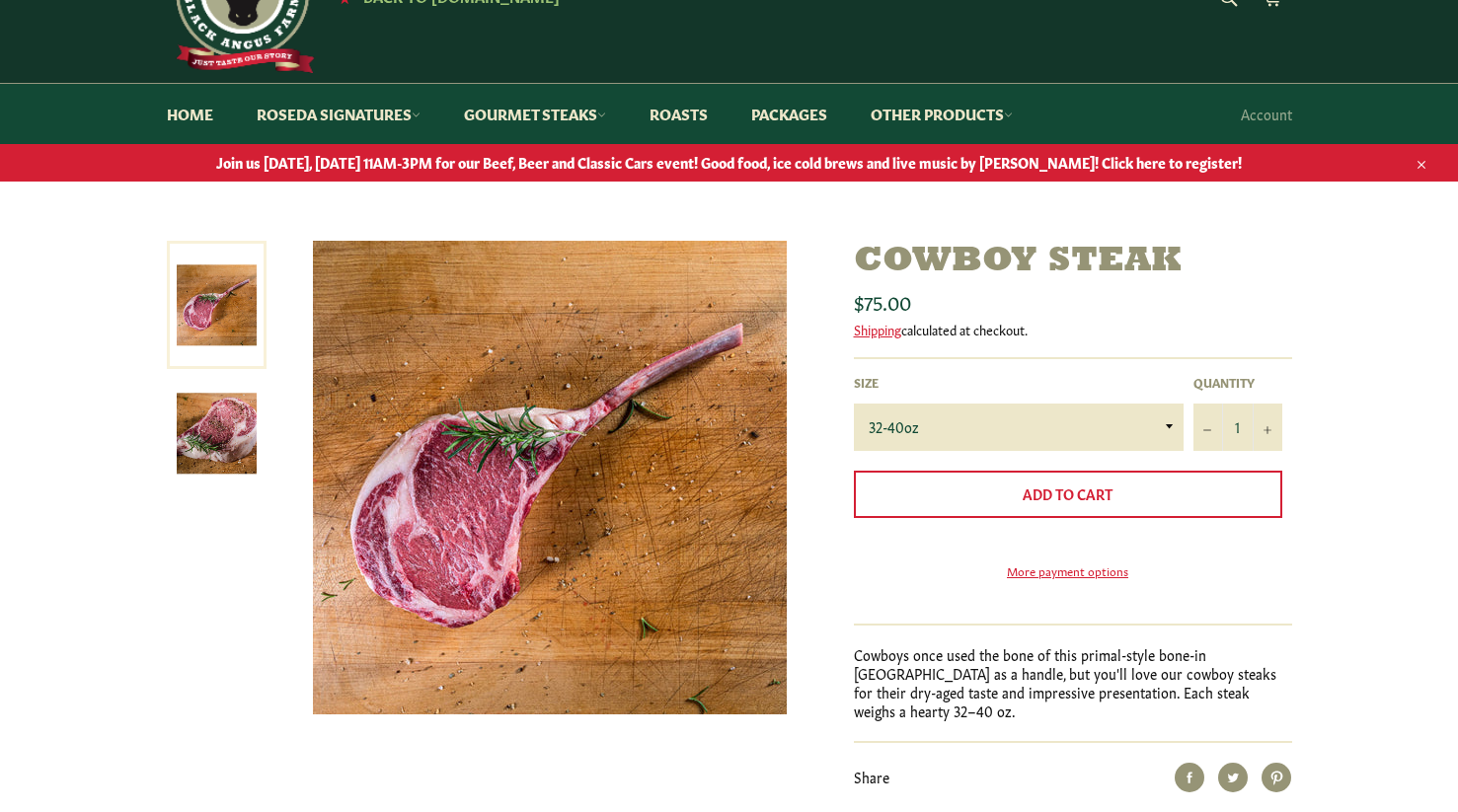 click at bounding box center [216, 433] 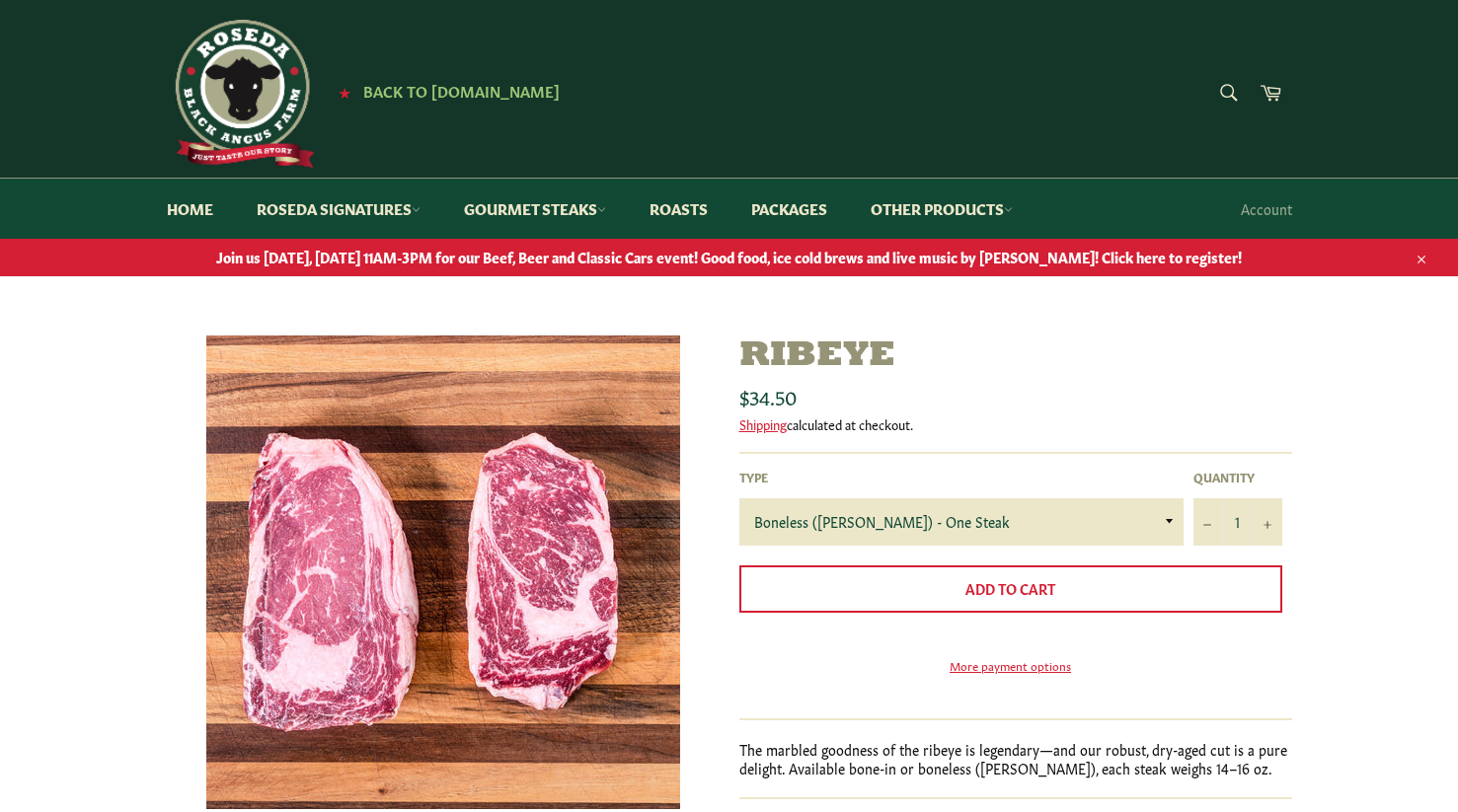 scroll, scrollTop: 0, scrollLeft: 0, axis: both 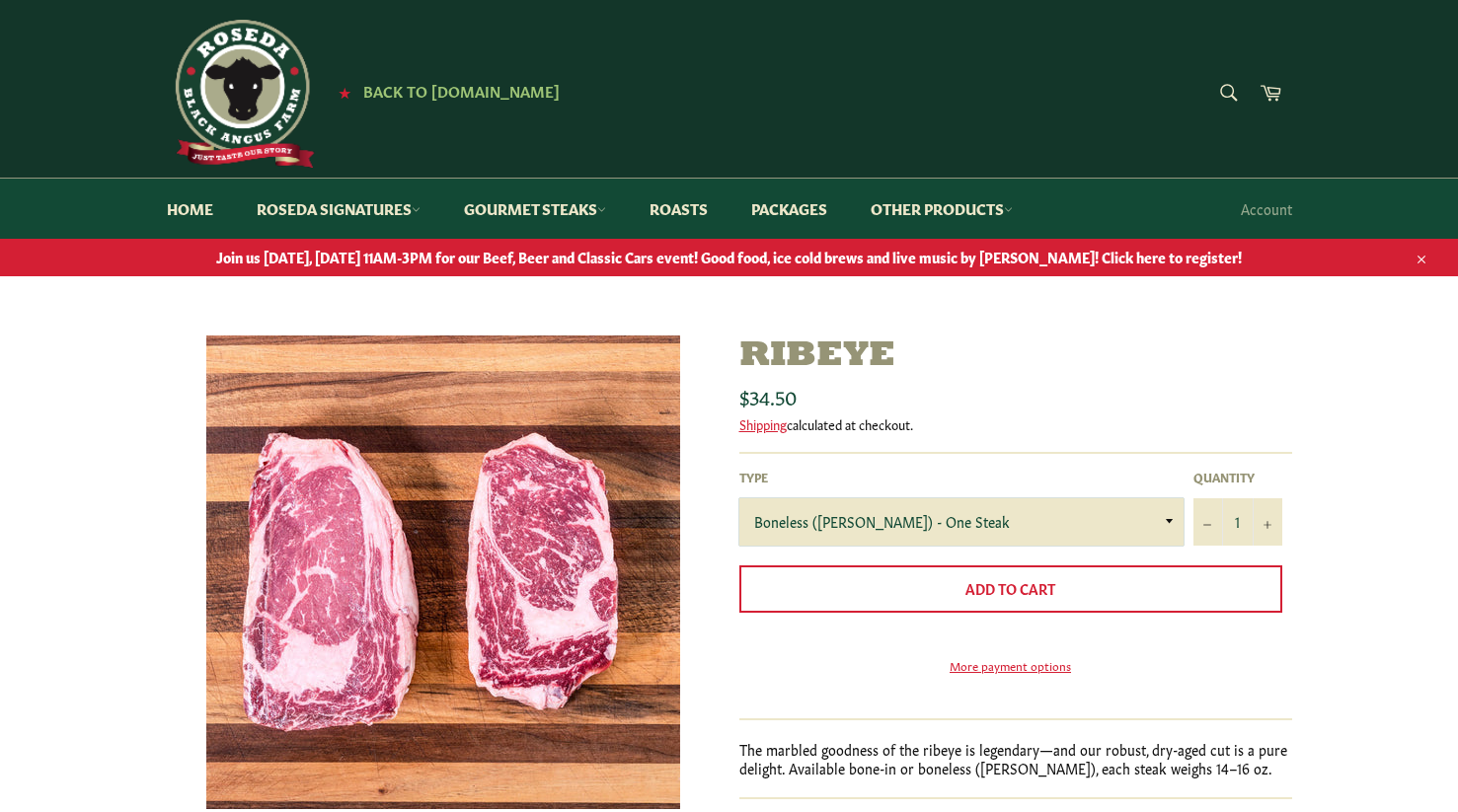 click on "Boneless (Delmonico) - One Steak
Bone-In - One Steak" at bounding box center [961, 522] 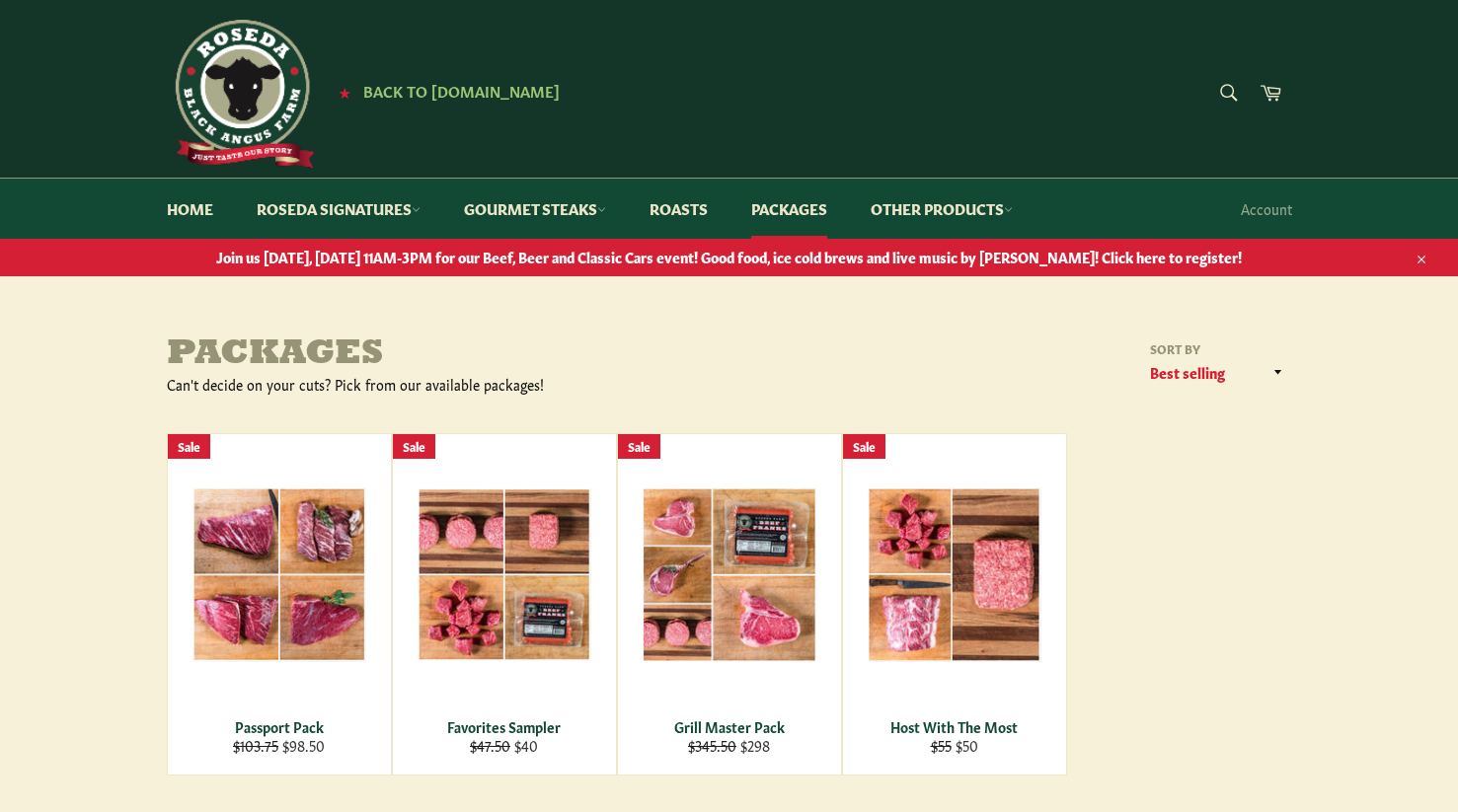 scroll, scrollTop: 0, scrollLeft: 0, axis: both 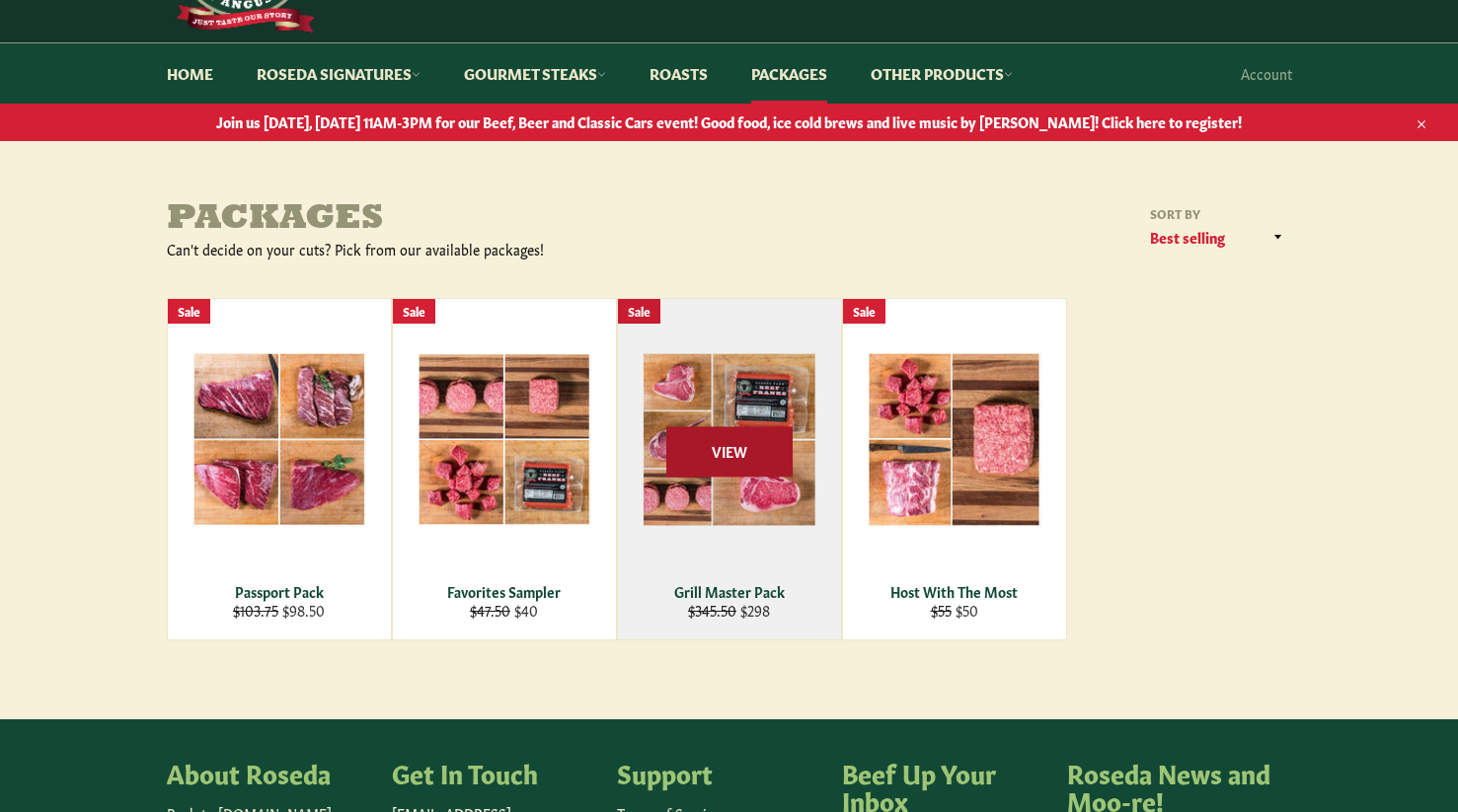 click on "View" at bounding box center [729, 451] 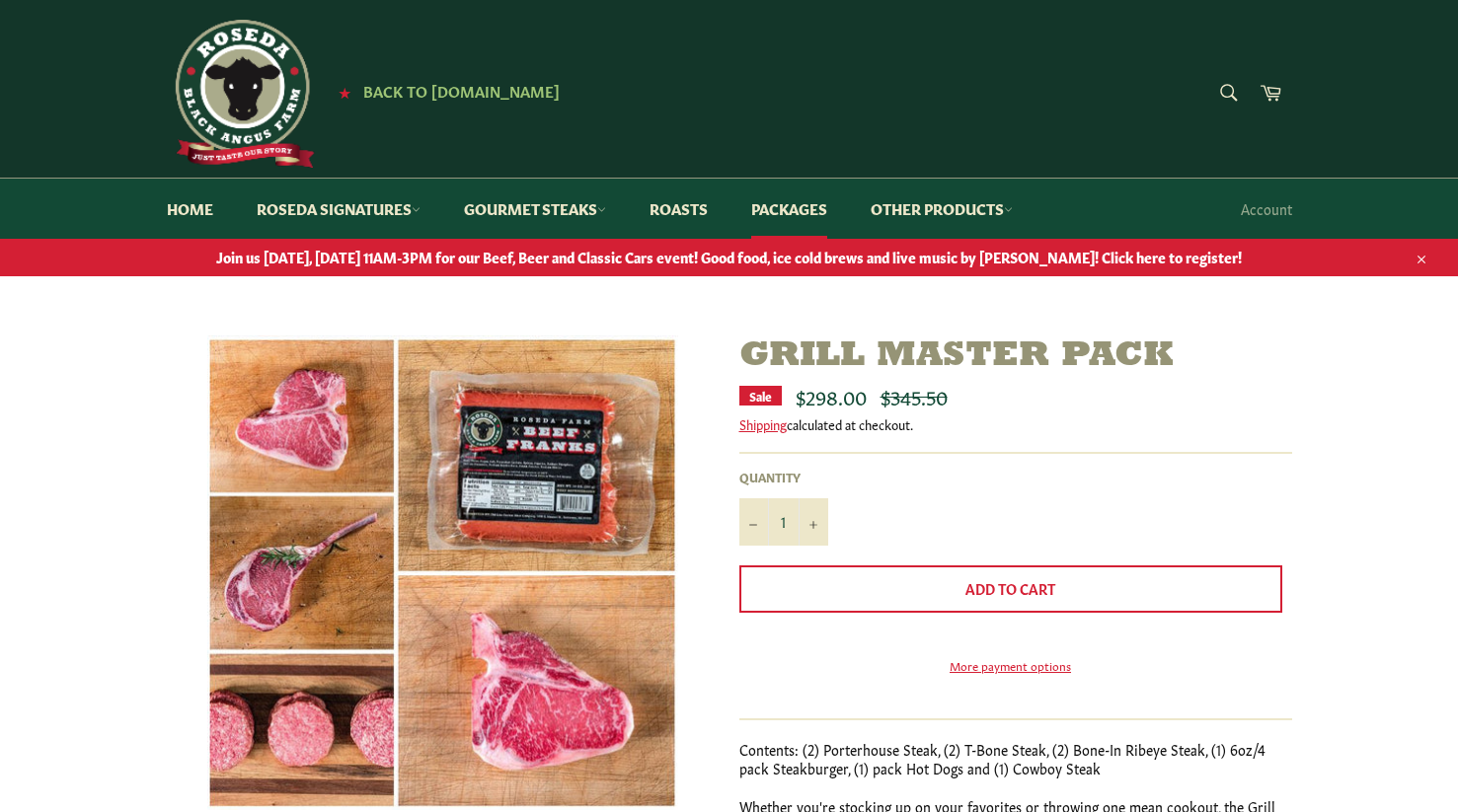 scroll, scrollTop: 0, scrollLeft: 0, axis: both 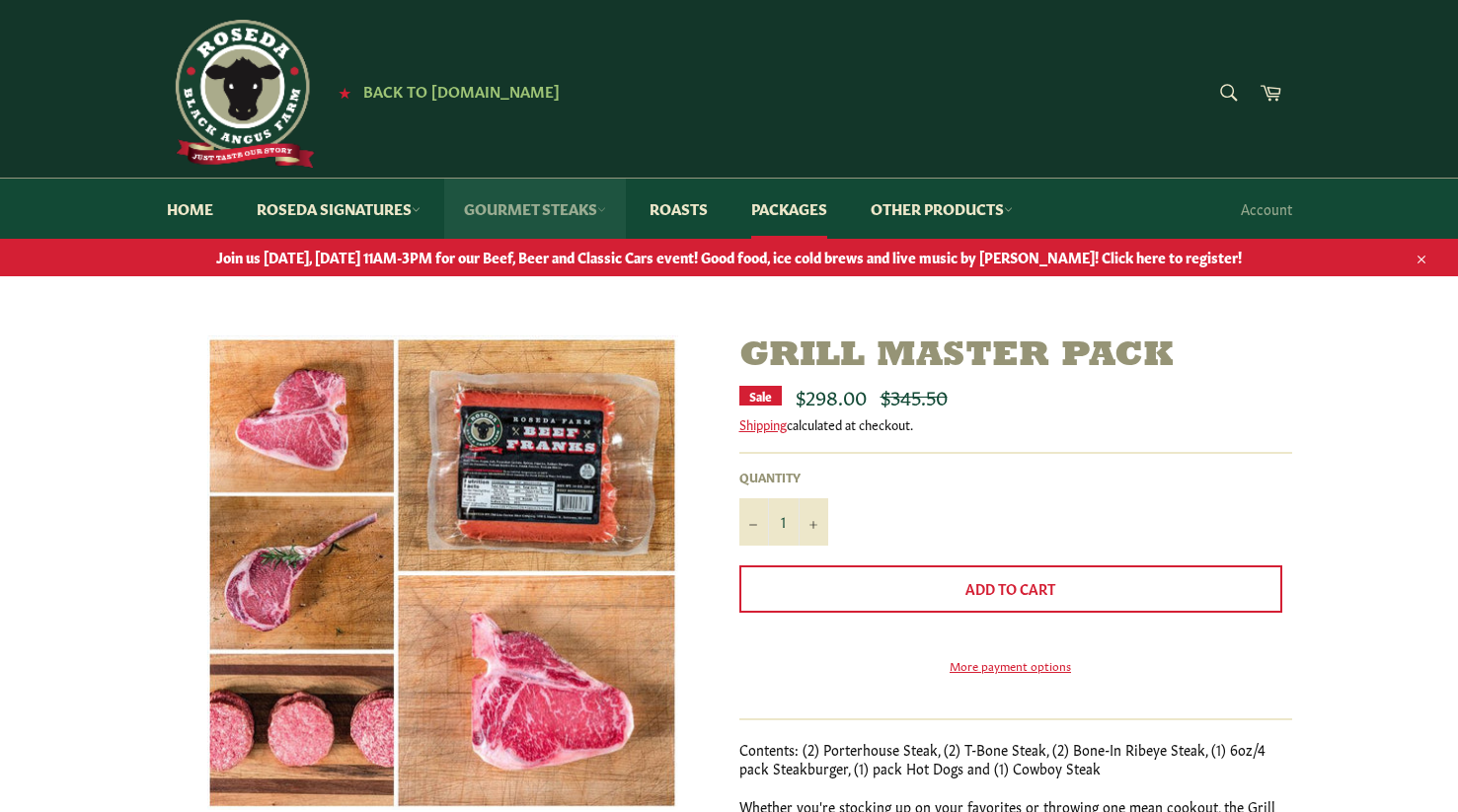 click on "Gourmet Steaks" at bounding box center [535, 208] 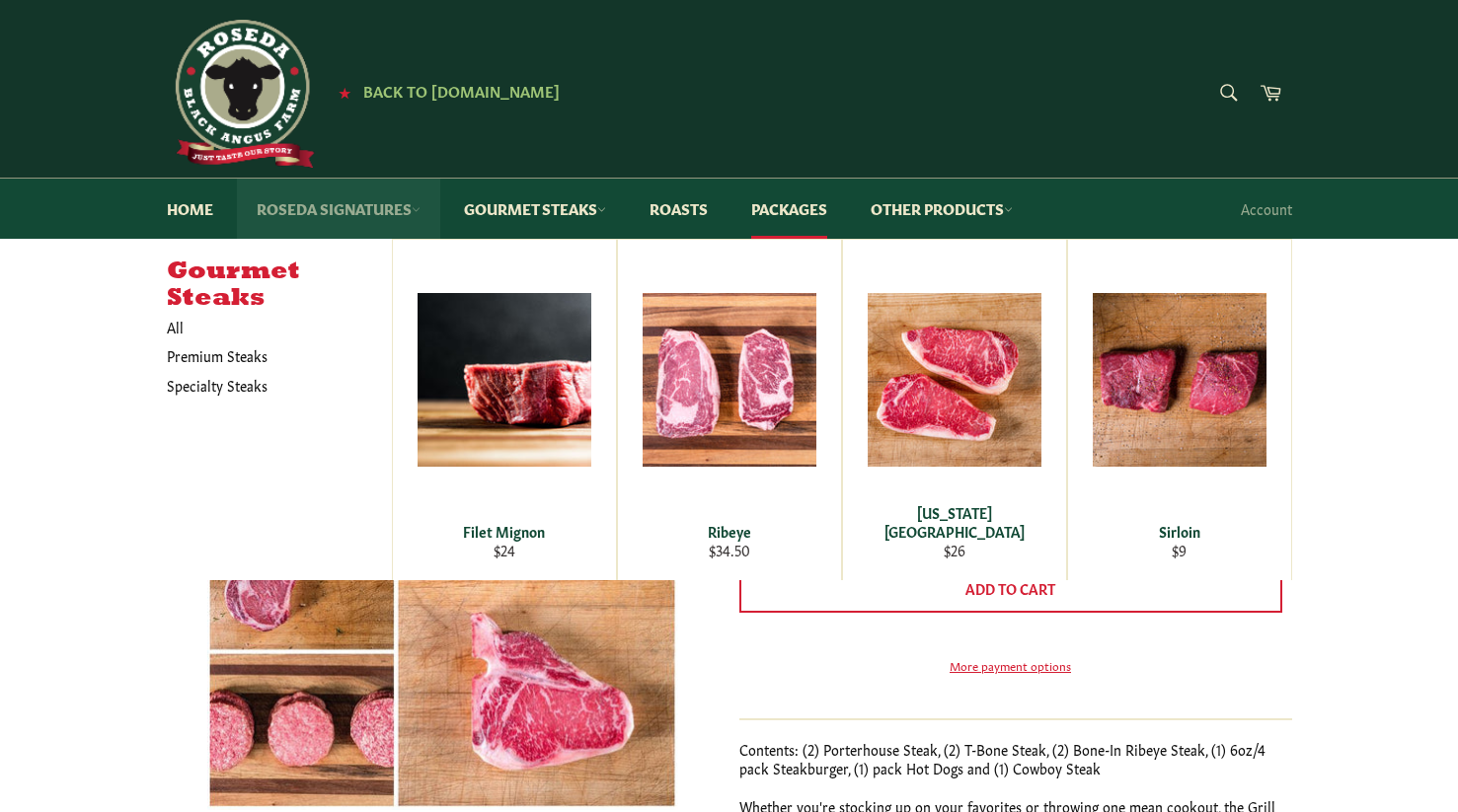 click on "Roseda Signatures" at bounding box center [339, 208] 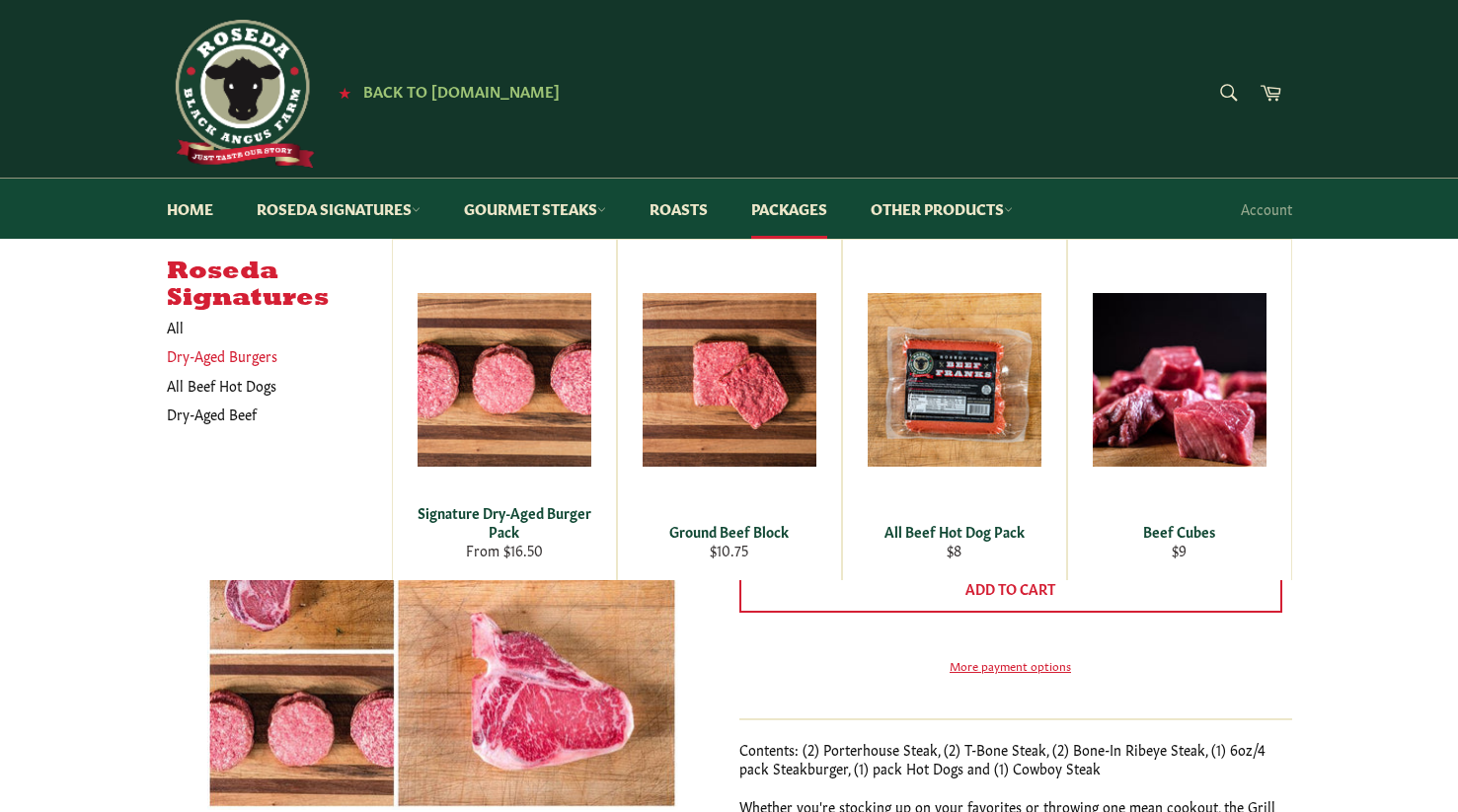 click on "Dry-Aged Burgers" at bounding box center (265, 355) 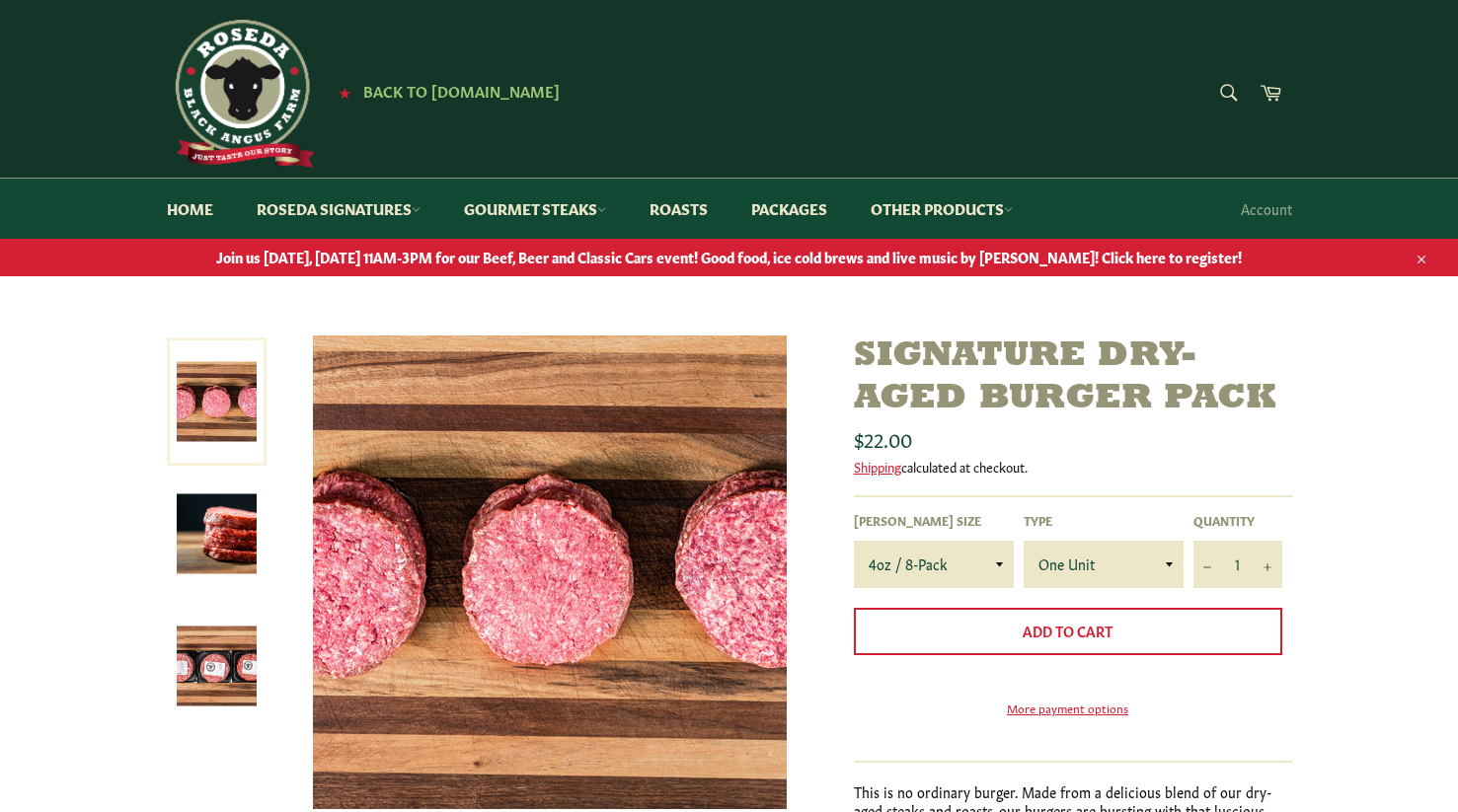 scroll, scrollTop: 0, scrollLeft: 0, axis: both 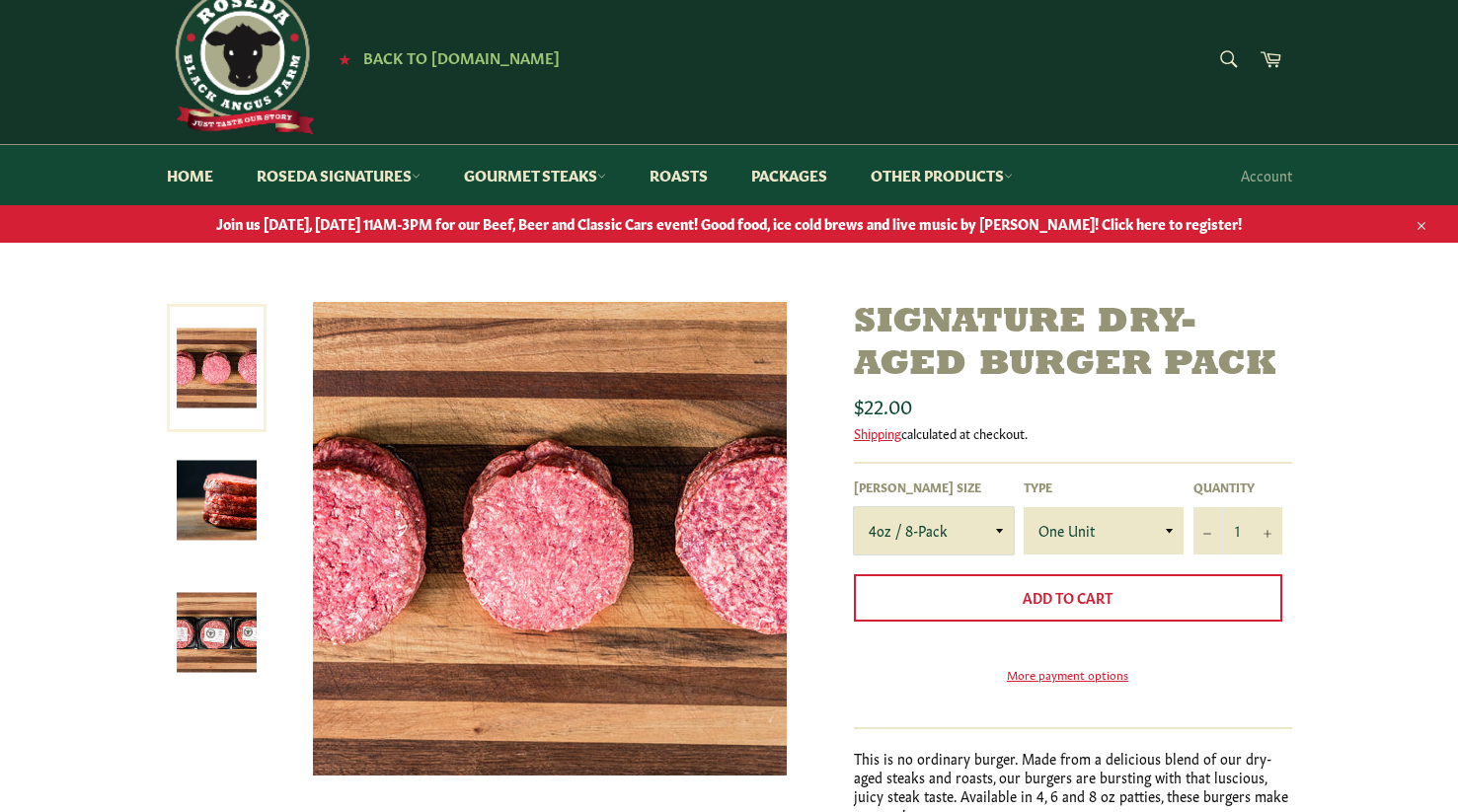 click on "4oz / 8-Pack
6oz / 4-Pack
8oz / 4-Pack" at bounding box center [934, 531] 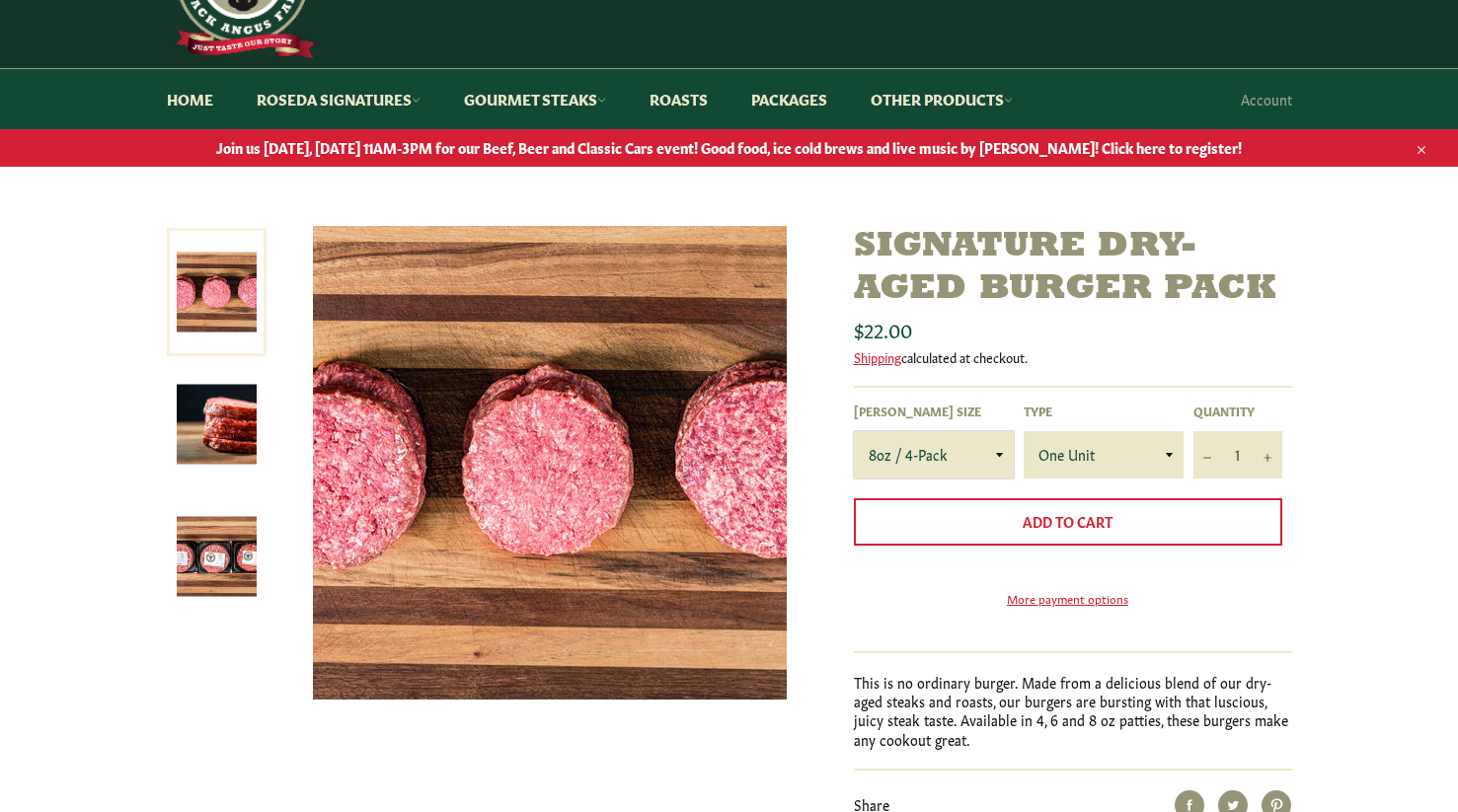 scroll, scrollTop: 111, scrollLeft: 0, axis: vertical 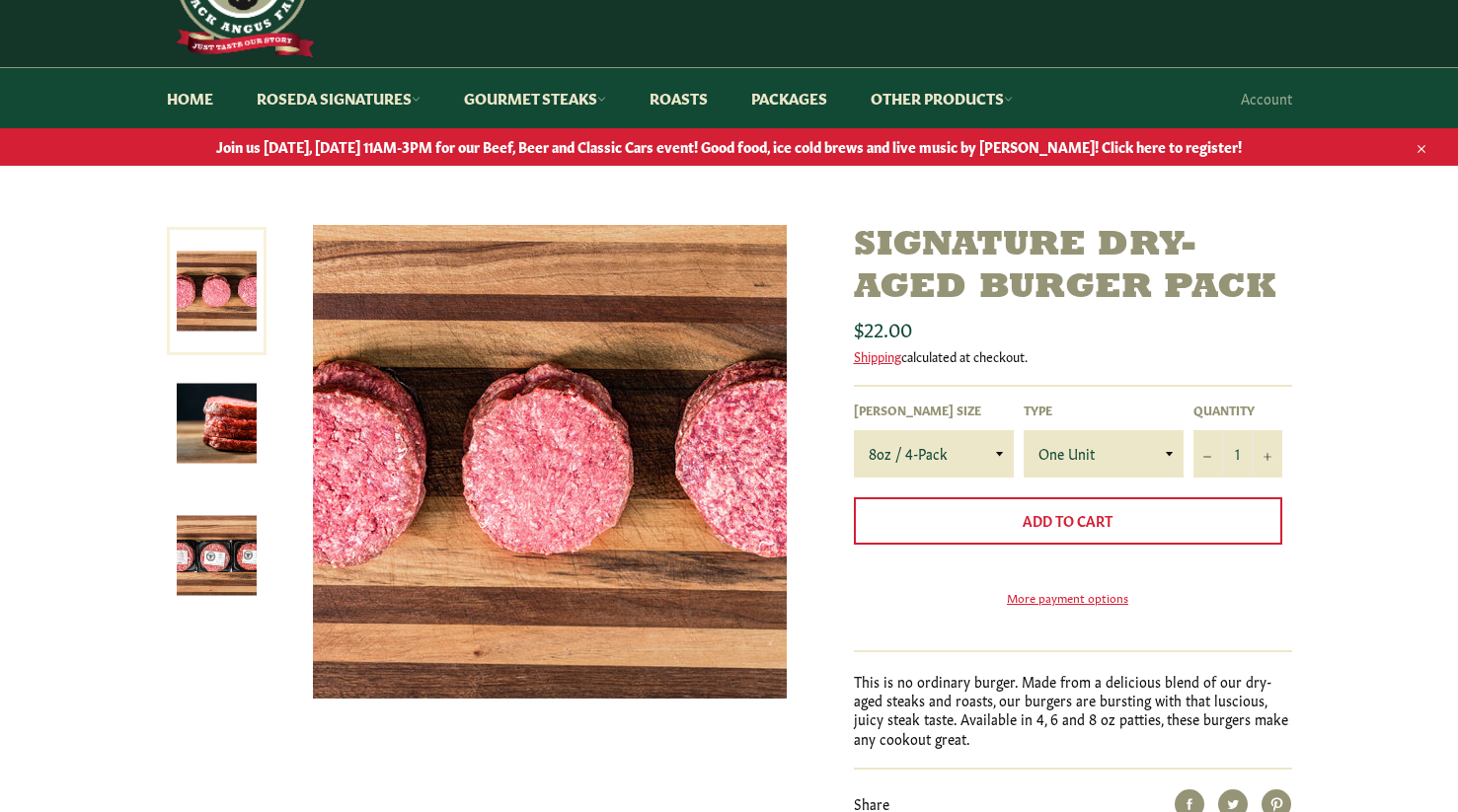 click at bounding box center (216, 423) 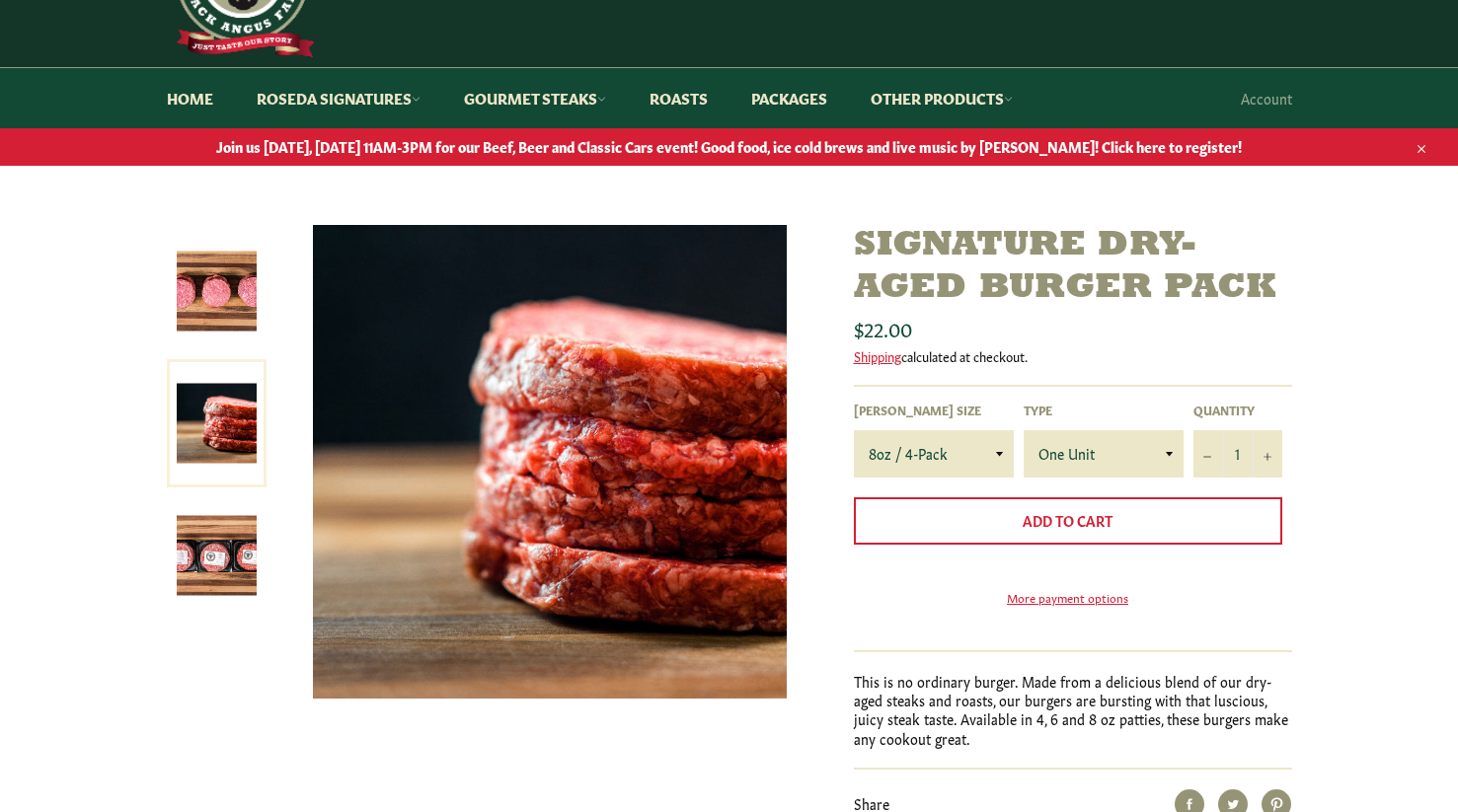 click at bounding box center [216, 555] 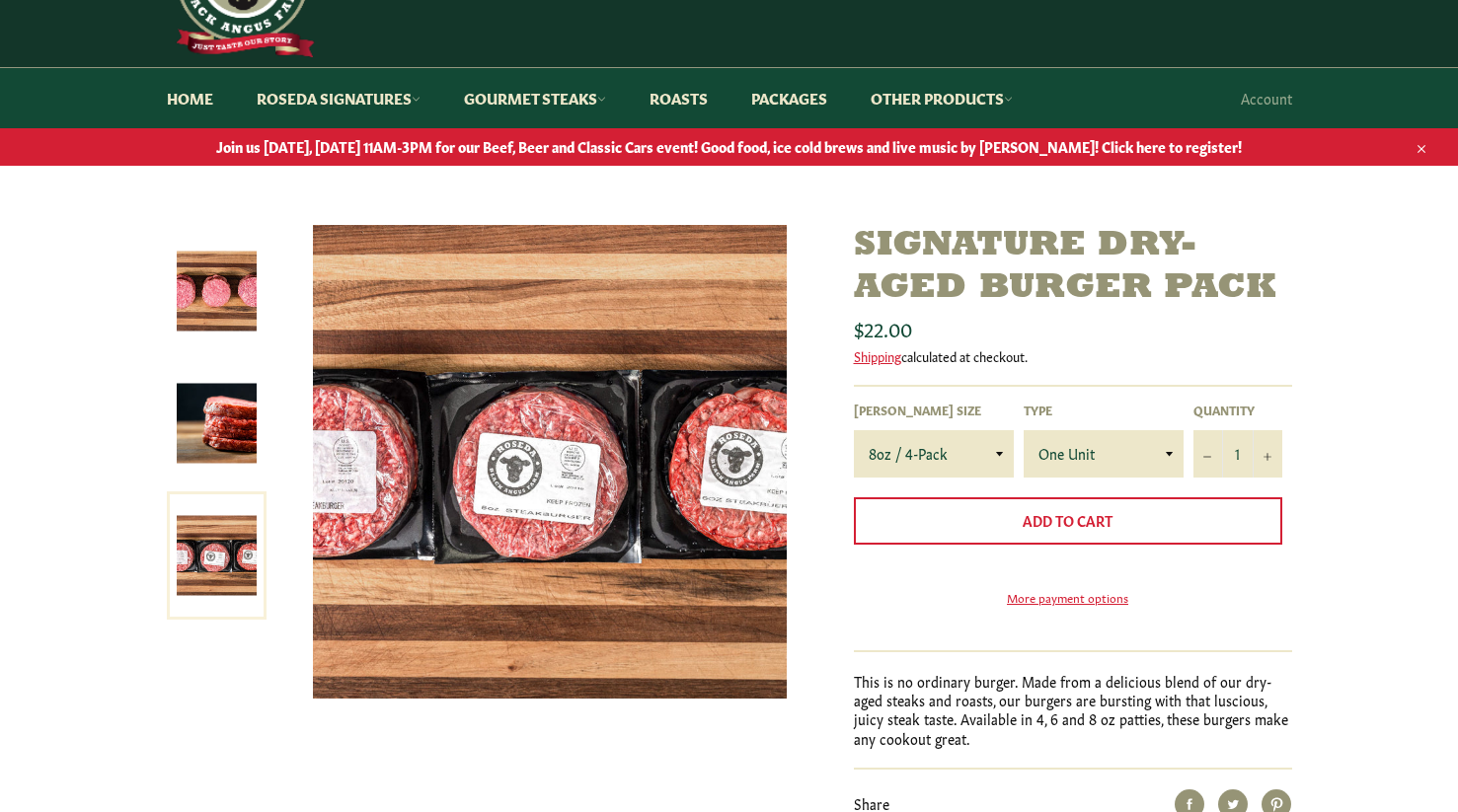 scroll, scrollTop: 0, scrollLeft: 0, axis: both 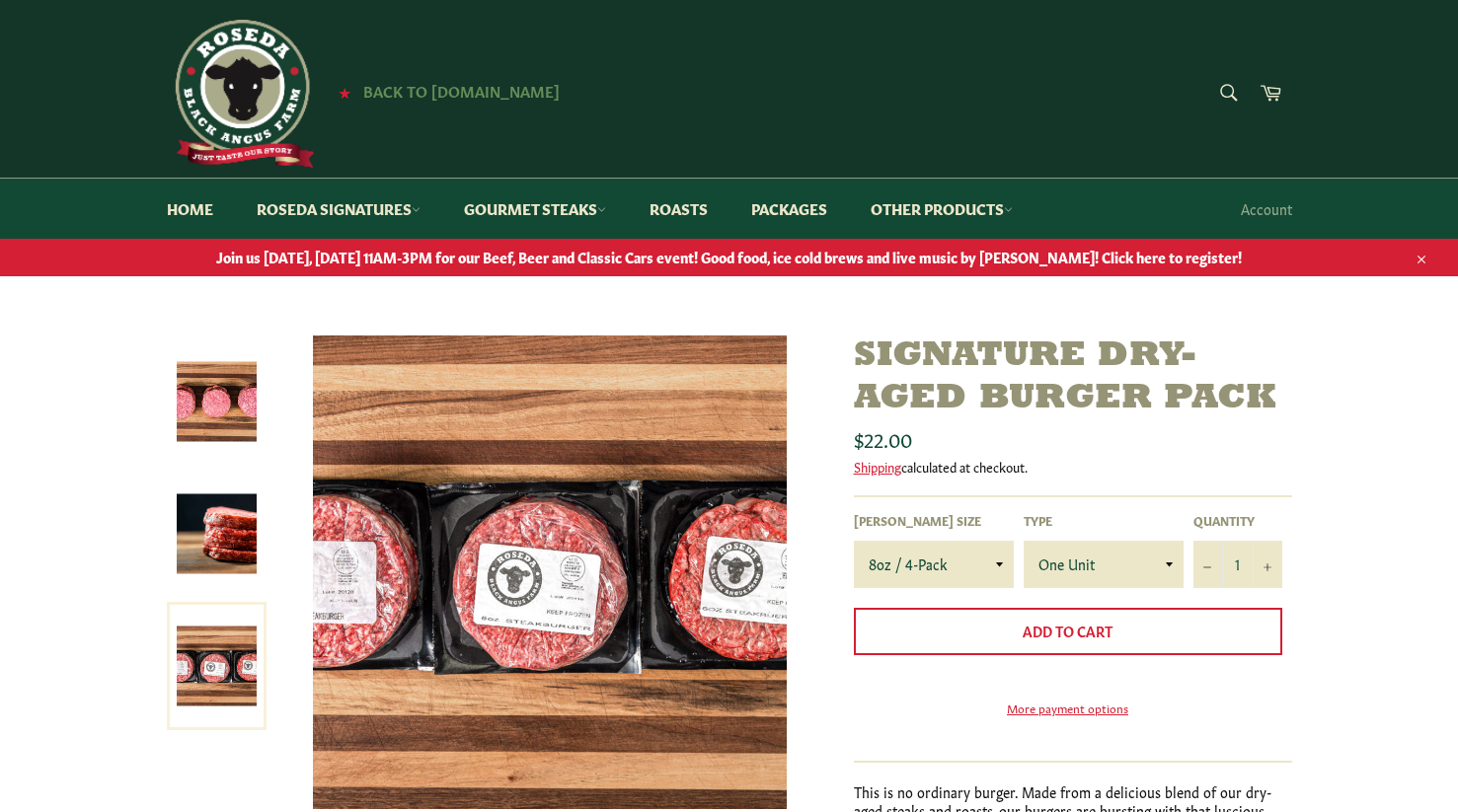 click on "Back to [DOMAIN_NAME]" at bounding box center (461, 90) 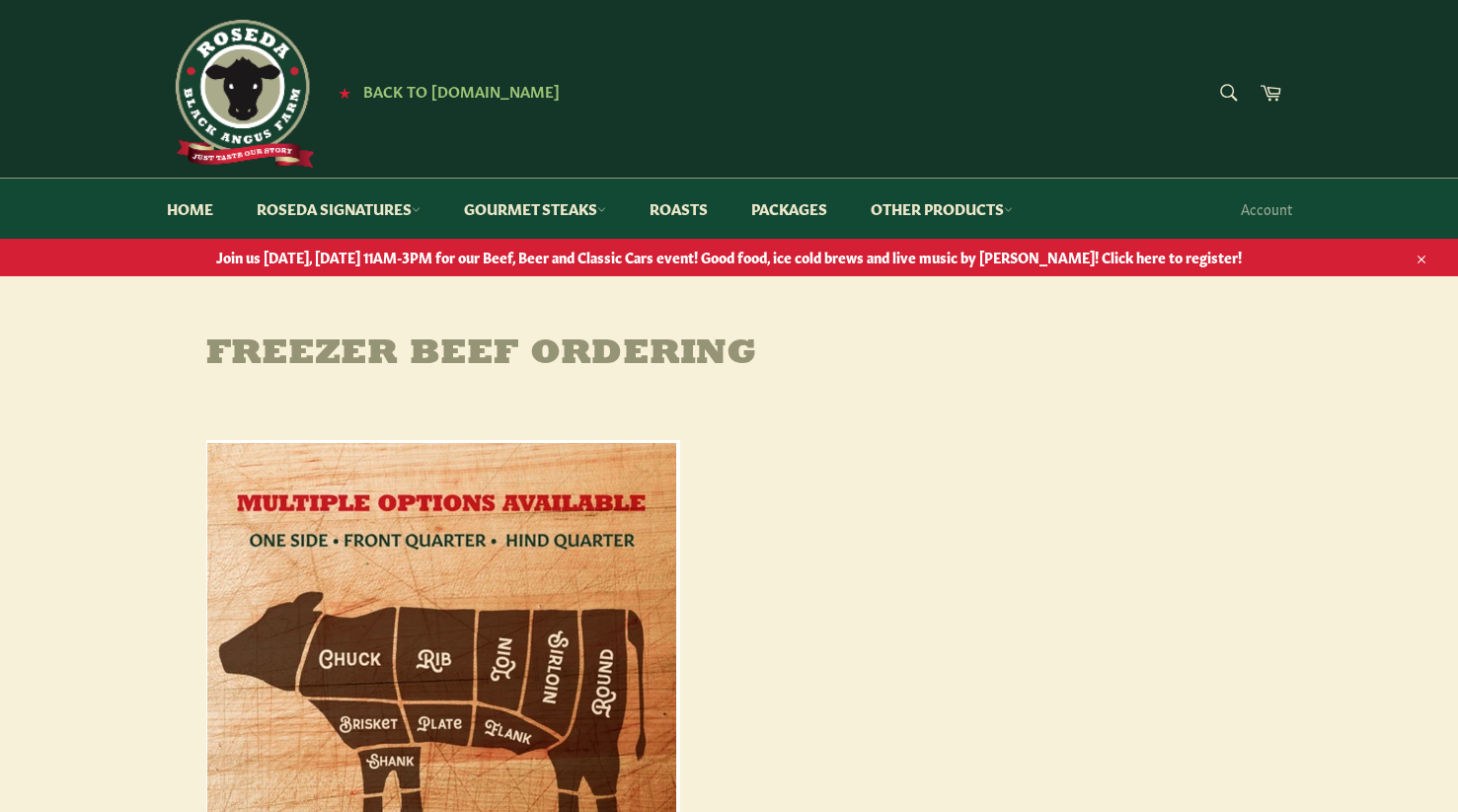 scroll, scrollTop: 0, scrollLeft: 0, axis: both 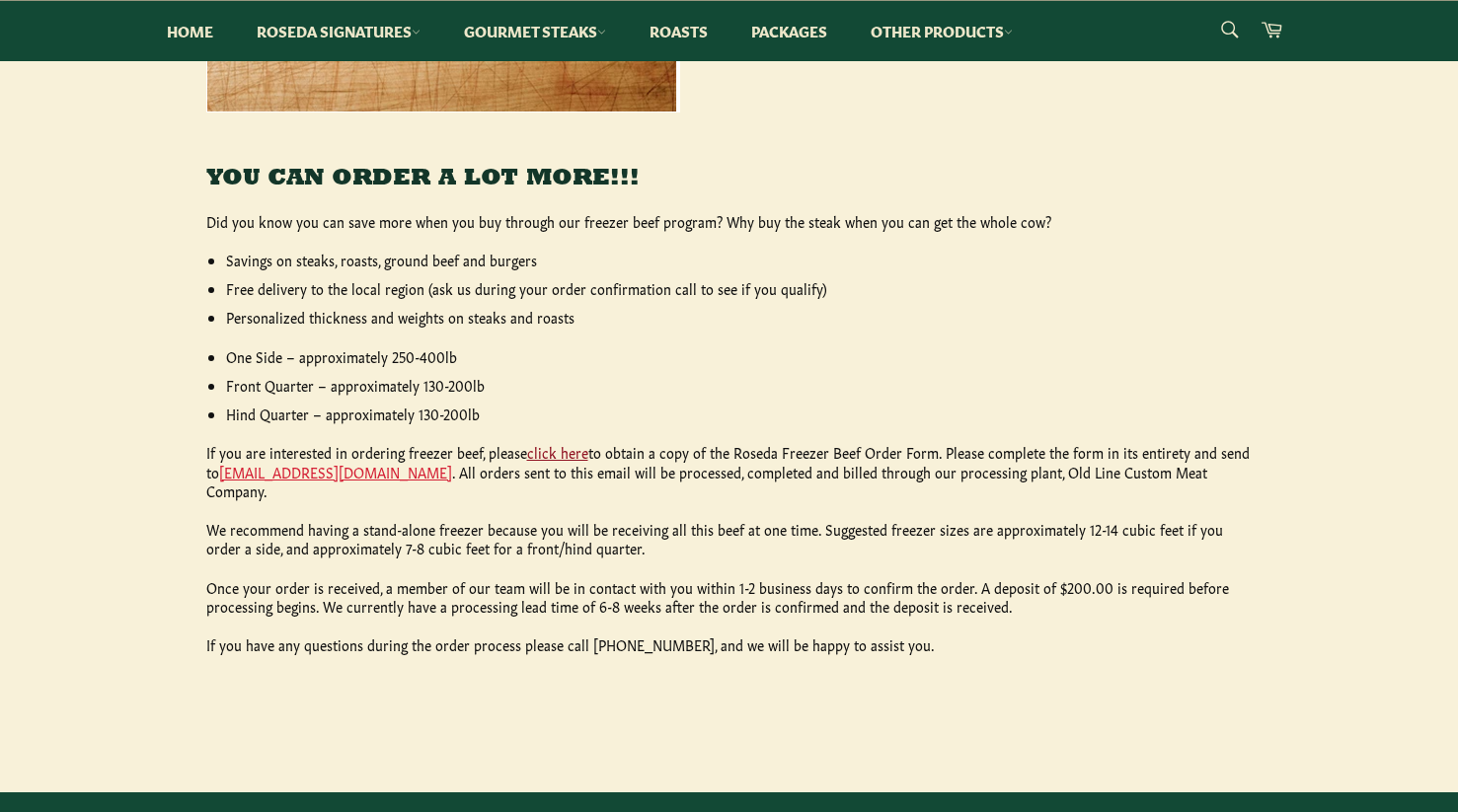 click on "click here" at bounding box center (558, 452) 